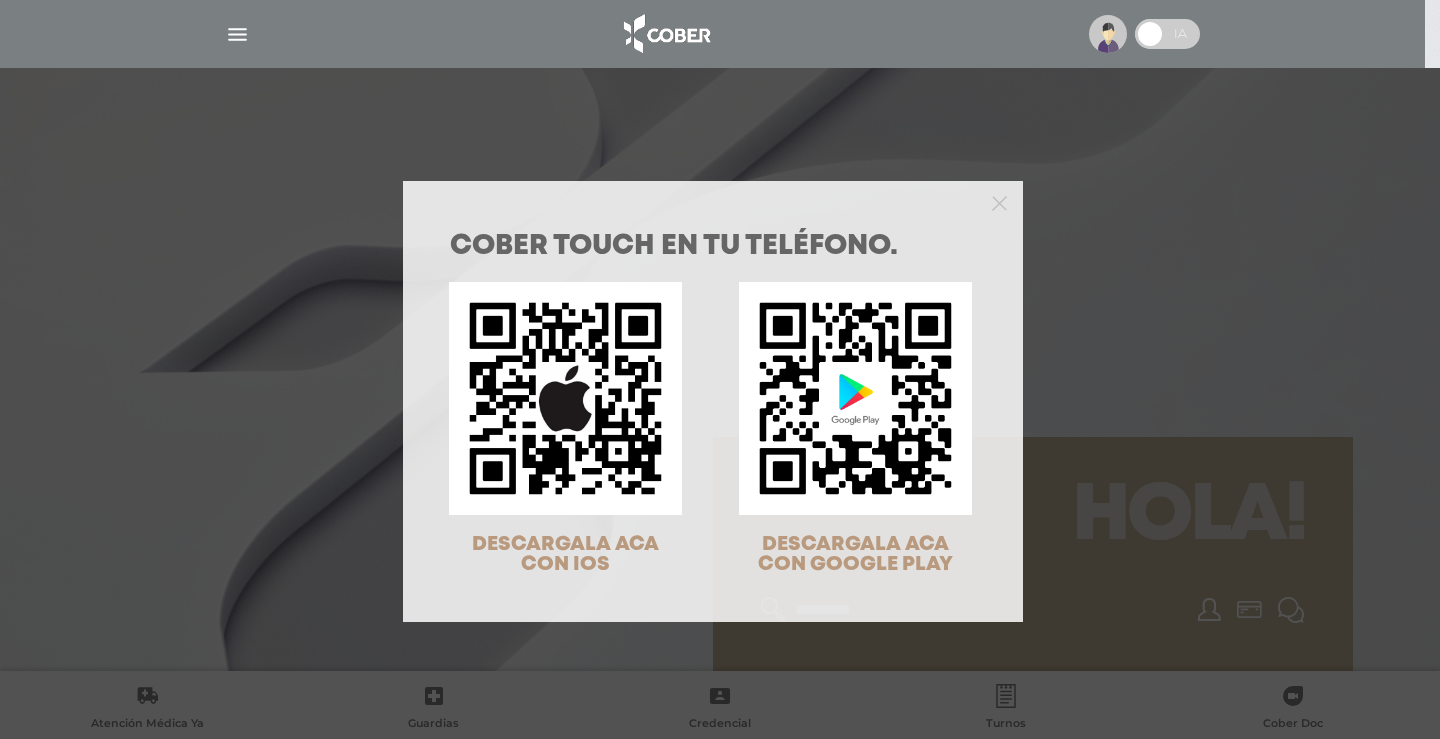 click on "COBER TOUCH en tu teléfono.
DESCARGALA ACA CON IOS
DESCARGALA ACA CON GOOGLE PLAY" at bounding box center (713, 421) 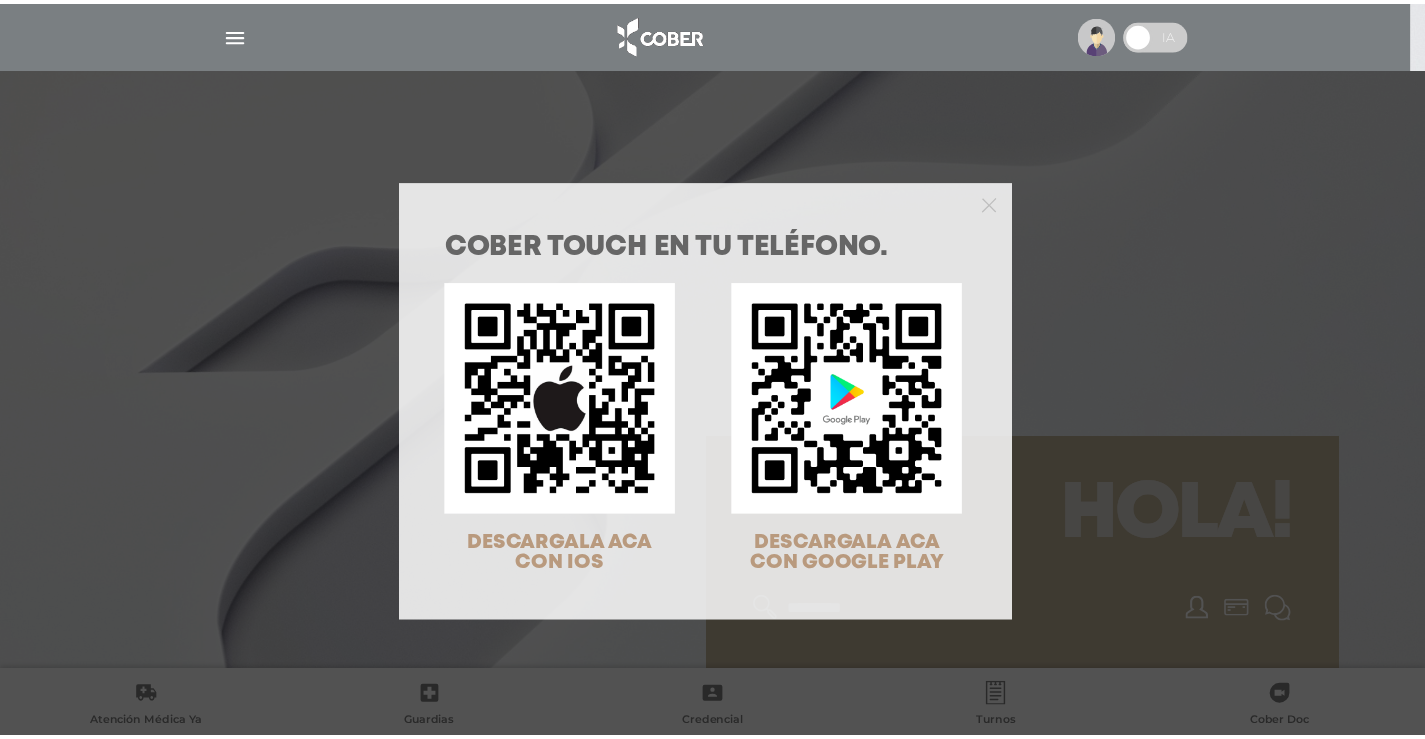 scroll, scrollTop: 0, scrollLeft: 0, axis: both 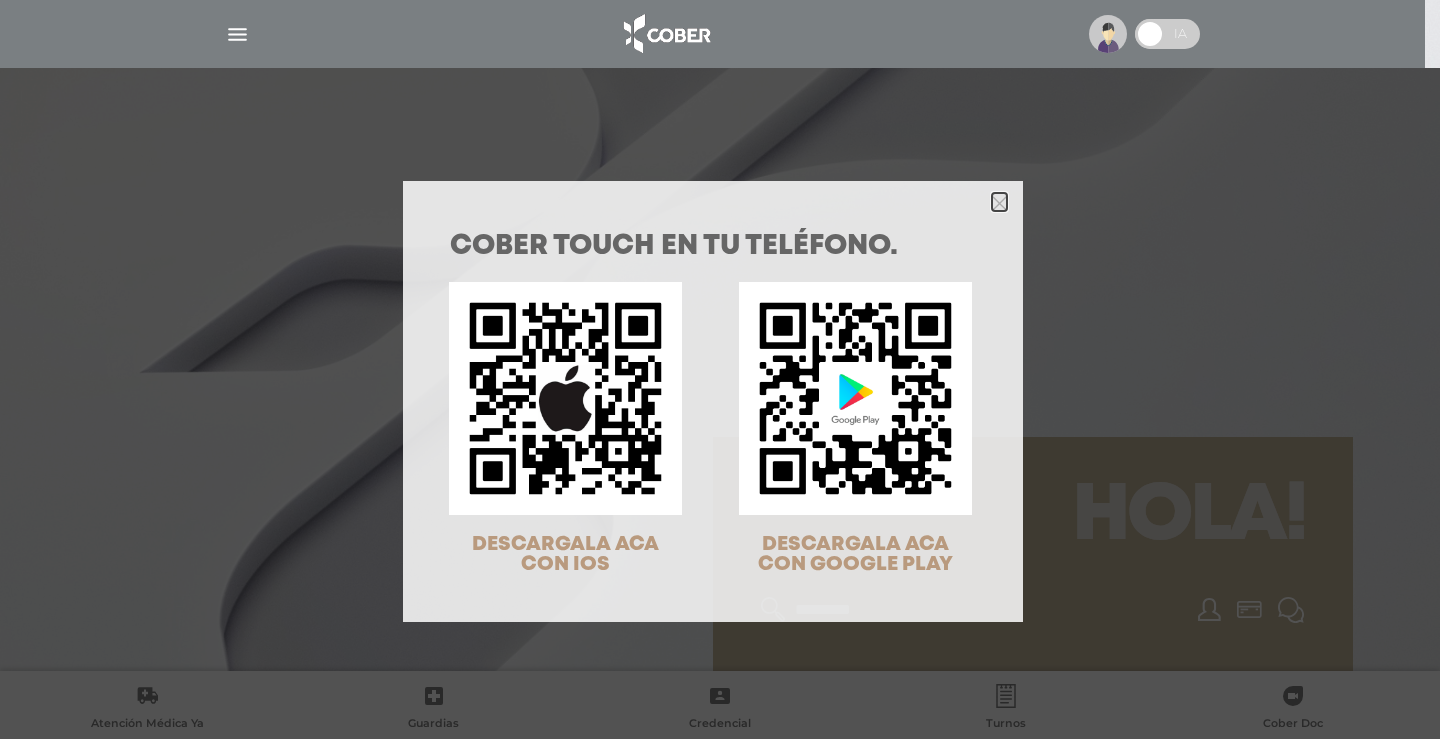 click 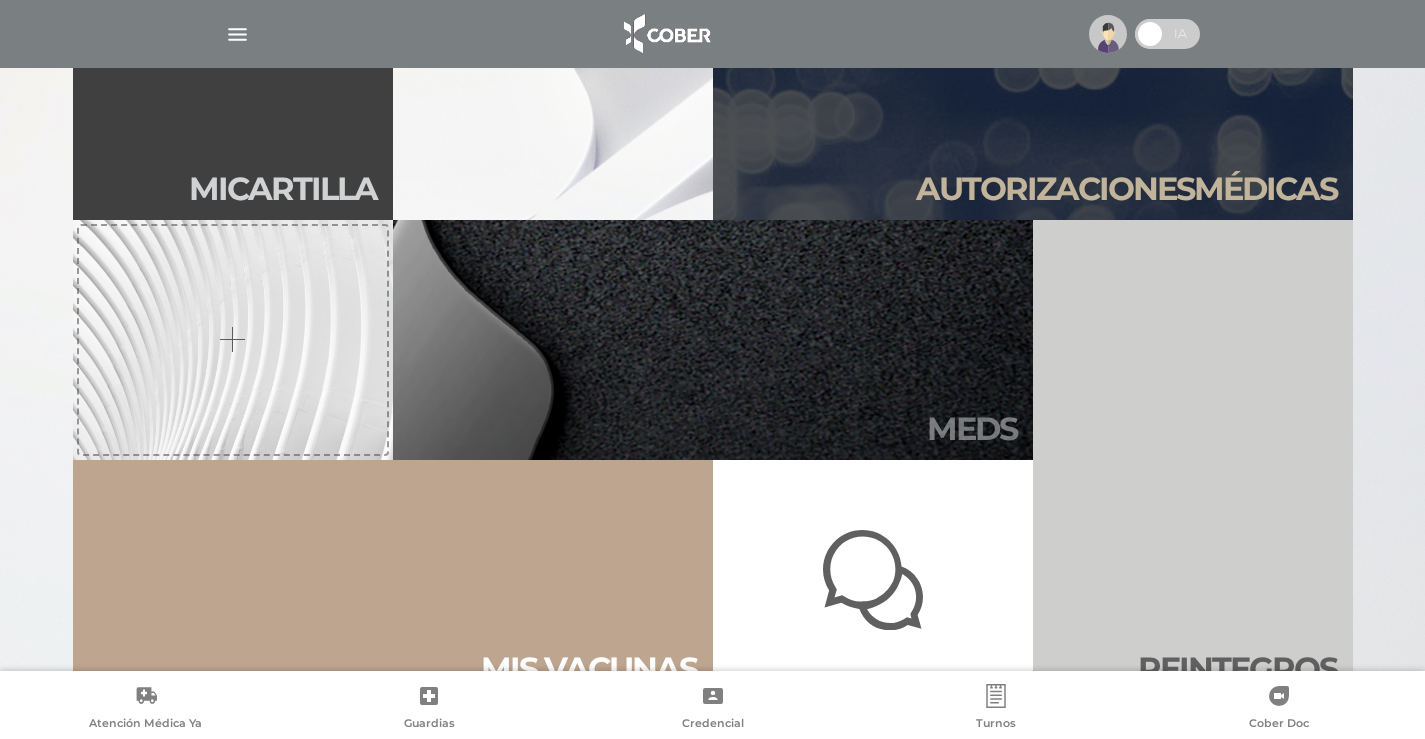 scroll, scrollTop: 667, scrollLeft: 0, axis: vertical 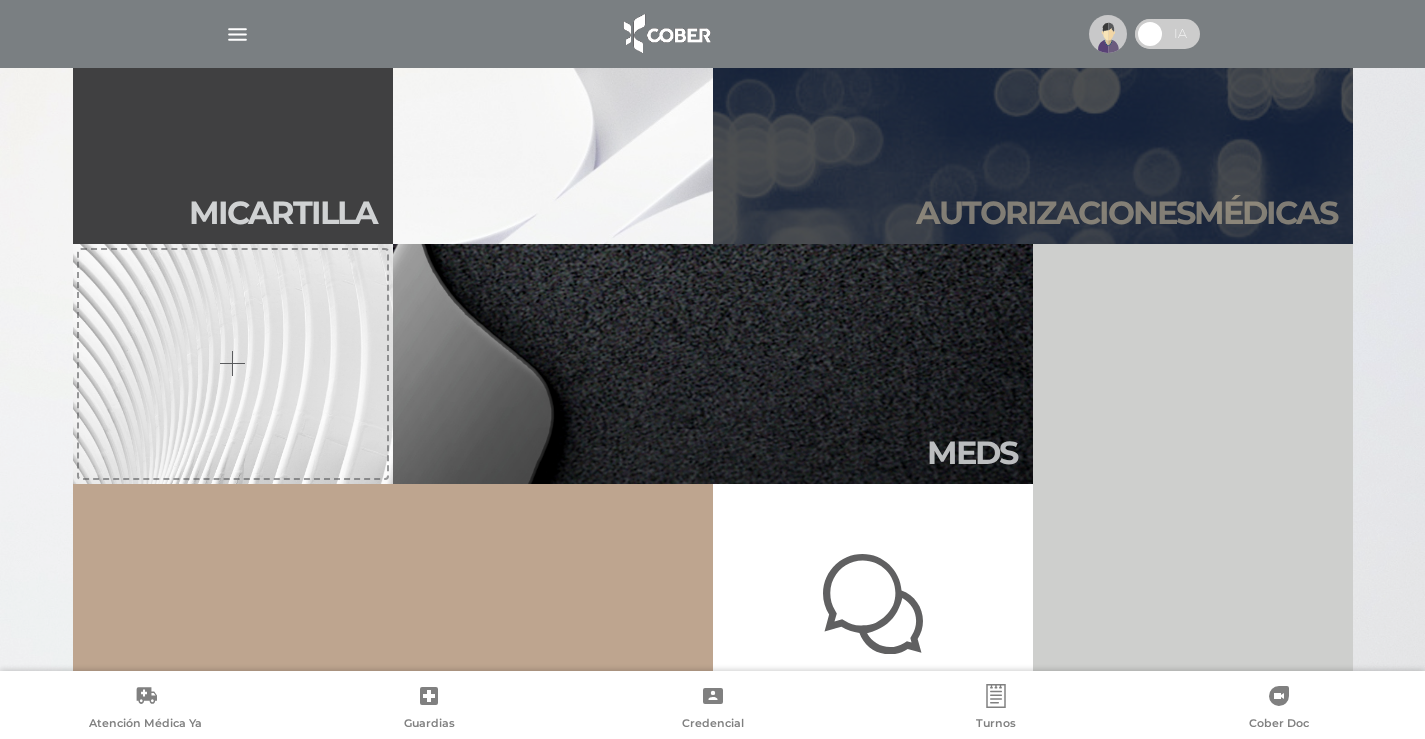click on "Autori zaciones  médicas" at bounding box center (1126, 213) 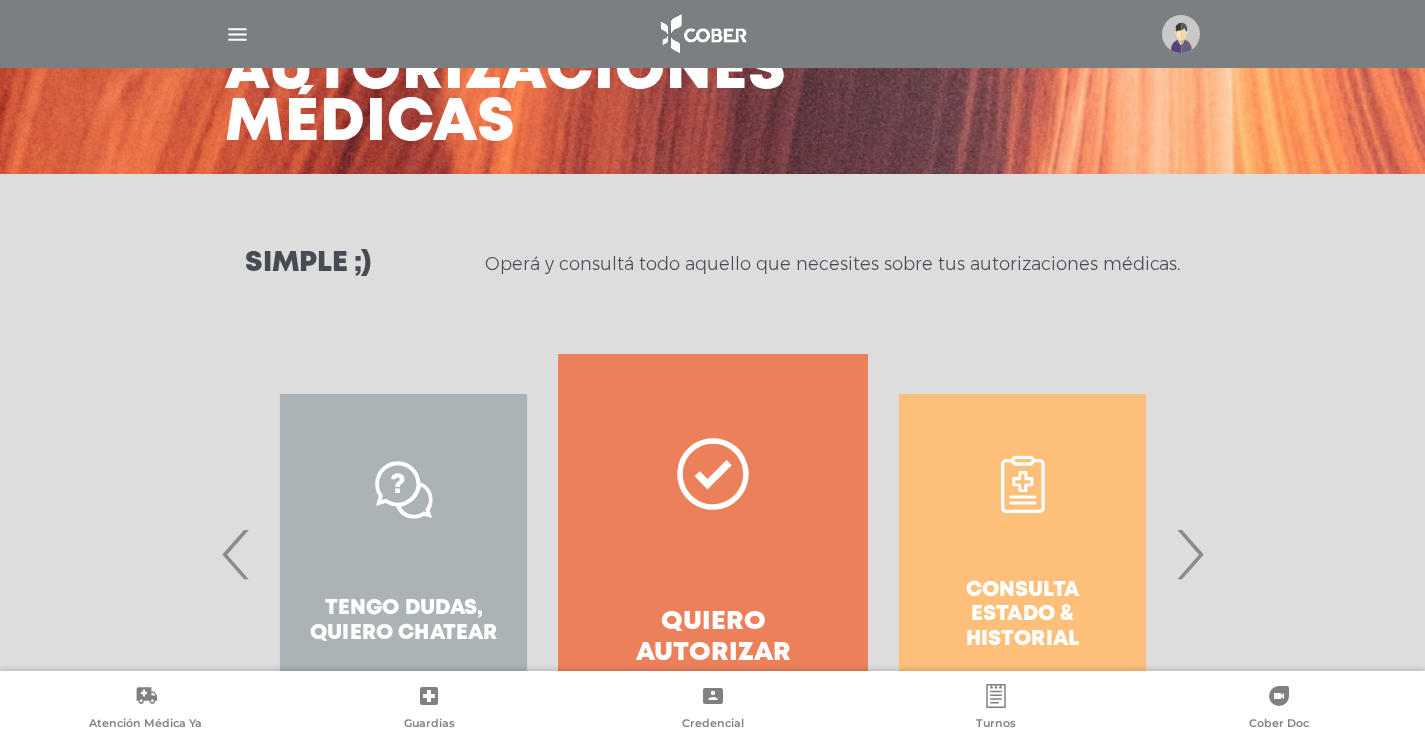 scroll, scrollTop: 265, scrollLeft: 0, axis: vertical 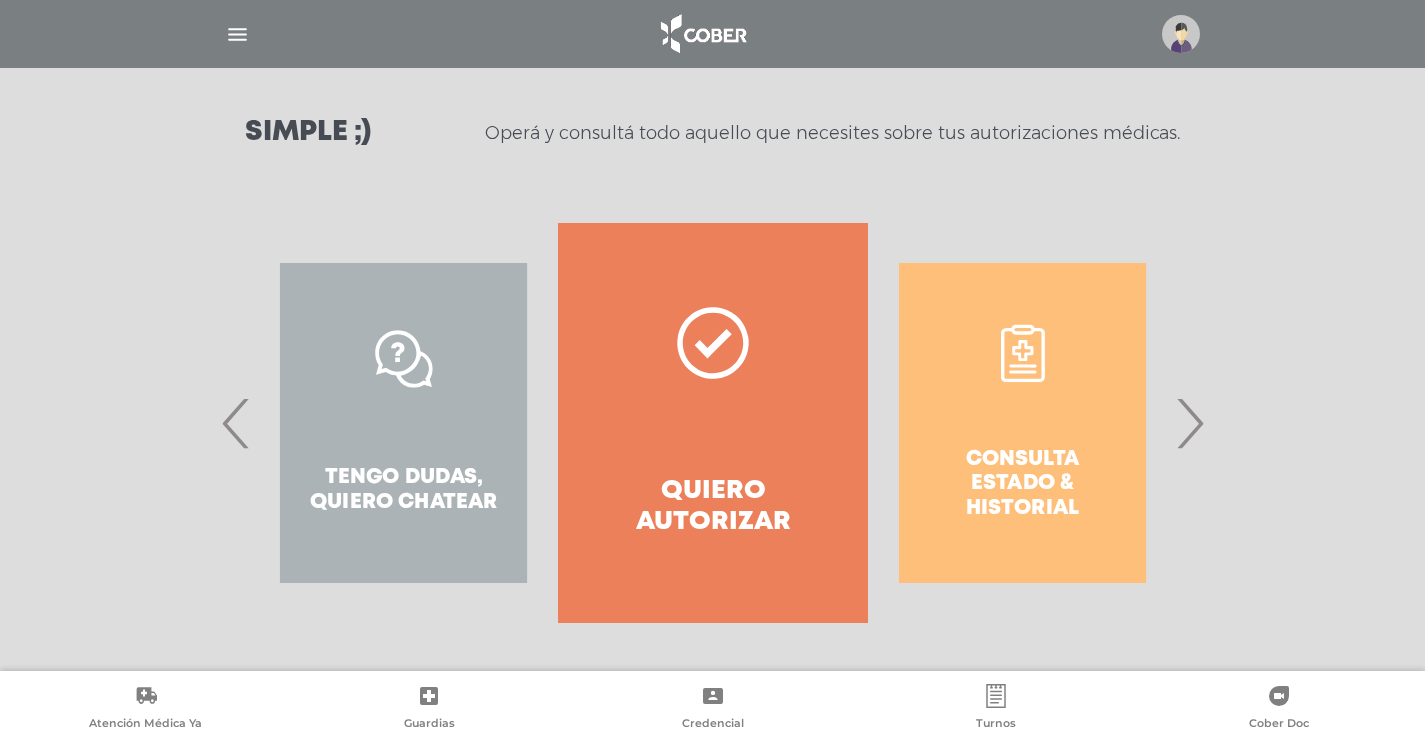 click on "›" at bounding box center (1189, 423) 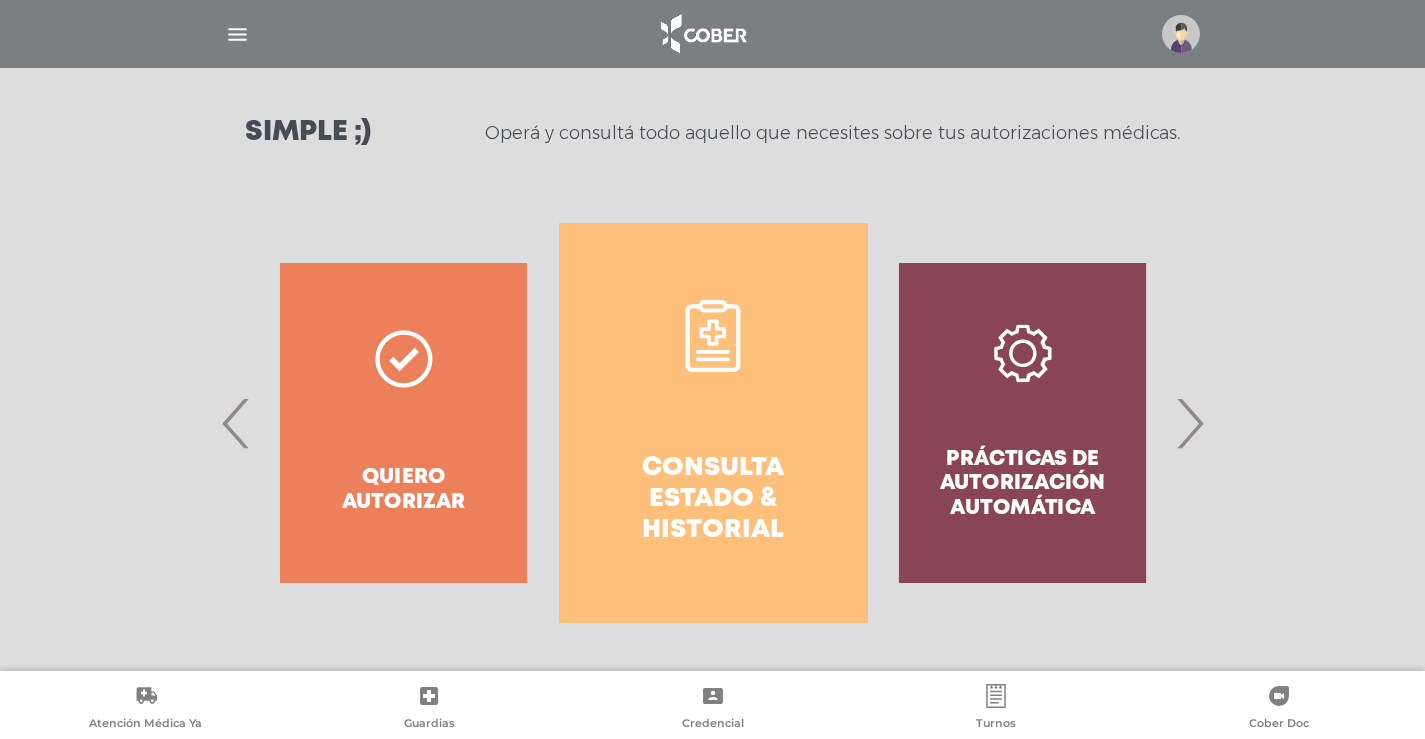 click on "Consulta estado & historial" at bounding box center [713, 423] 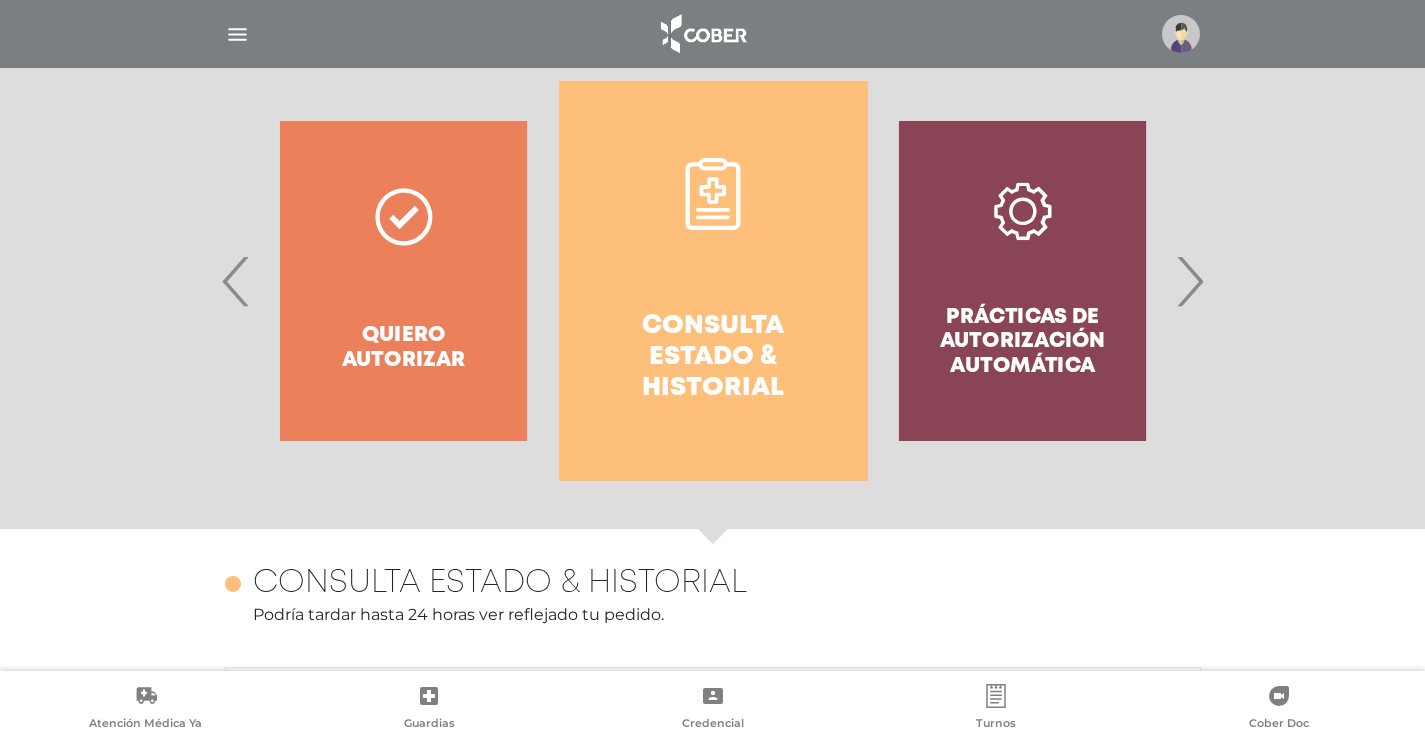 scroll, scrollTop: 355, scrollLeft: 0, axis: vertical 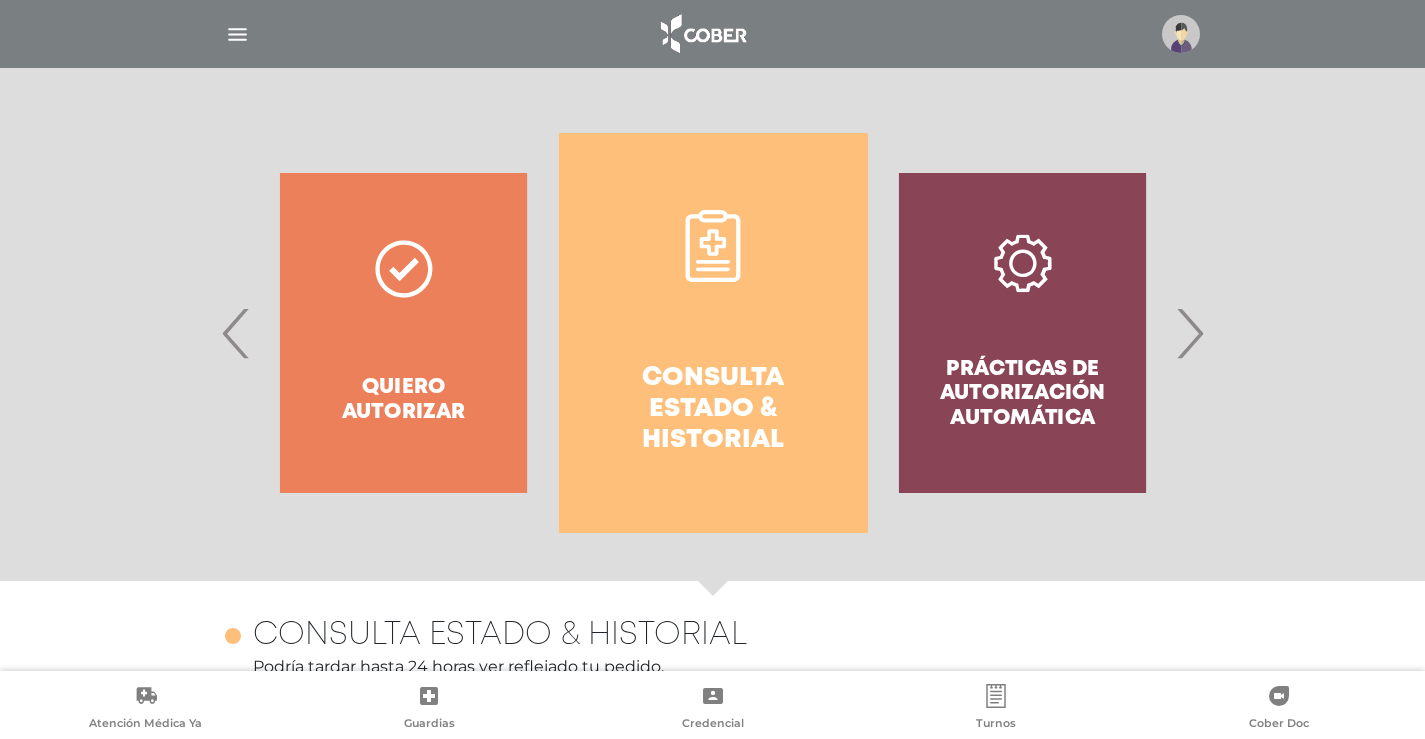 click on "‹" at bounding box center [236, 333] 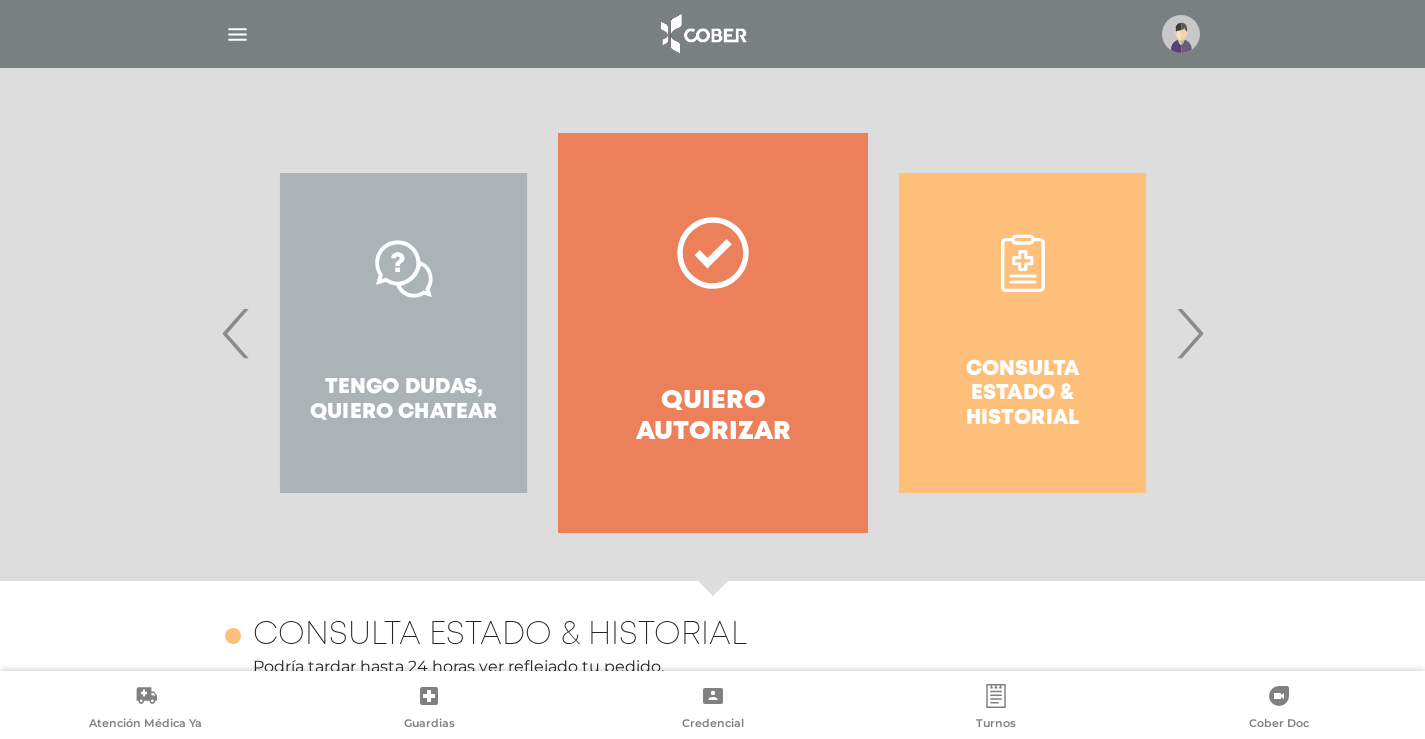click on "Quiero autorizar" at bounding box center [712, 333] 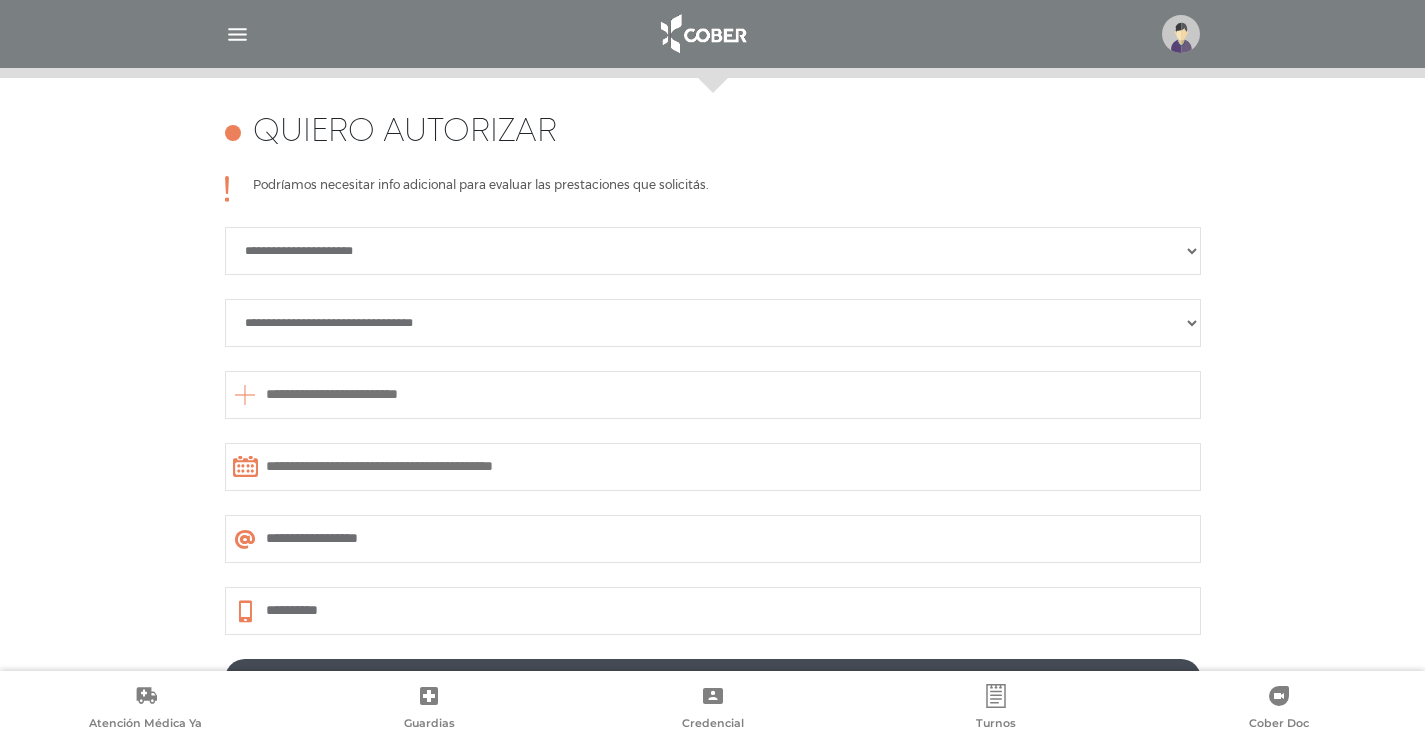 scroll, scrollTop: 888, scrollLeft: 0, axis: vertical 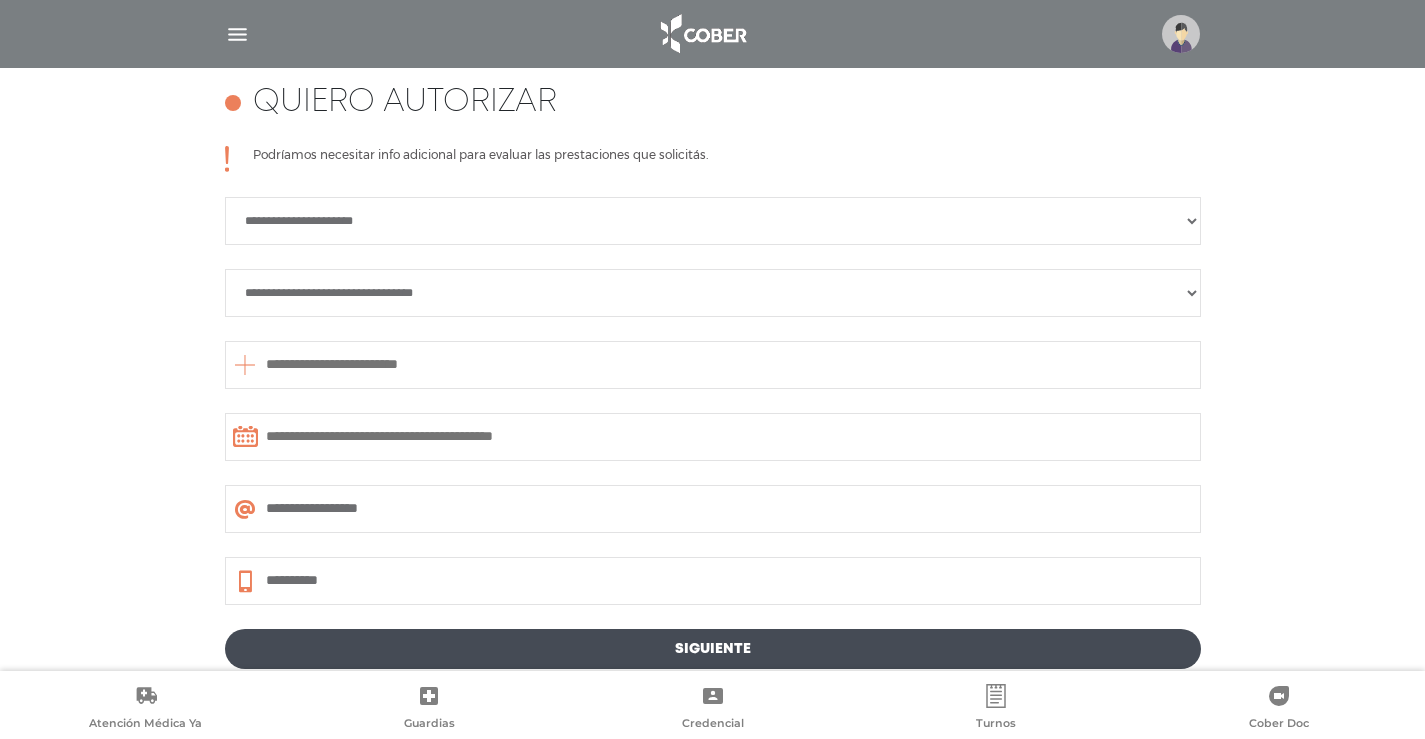 click on "**********" at bounding box center [713, 221] 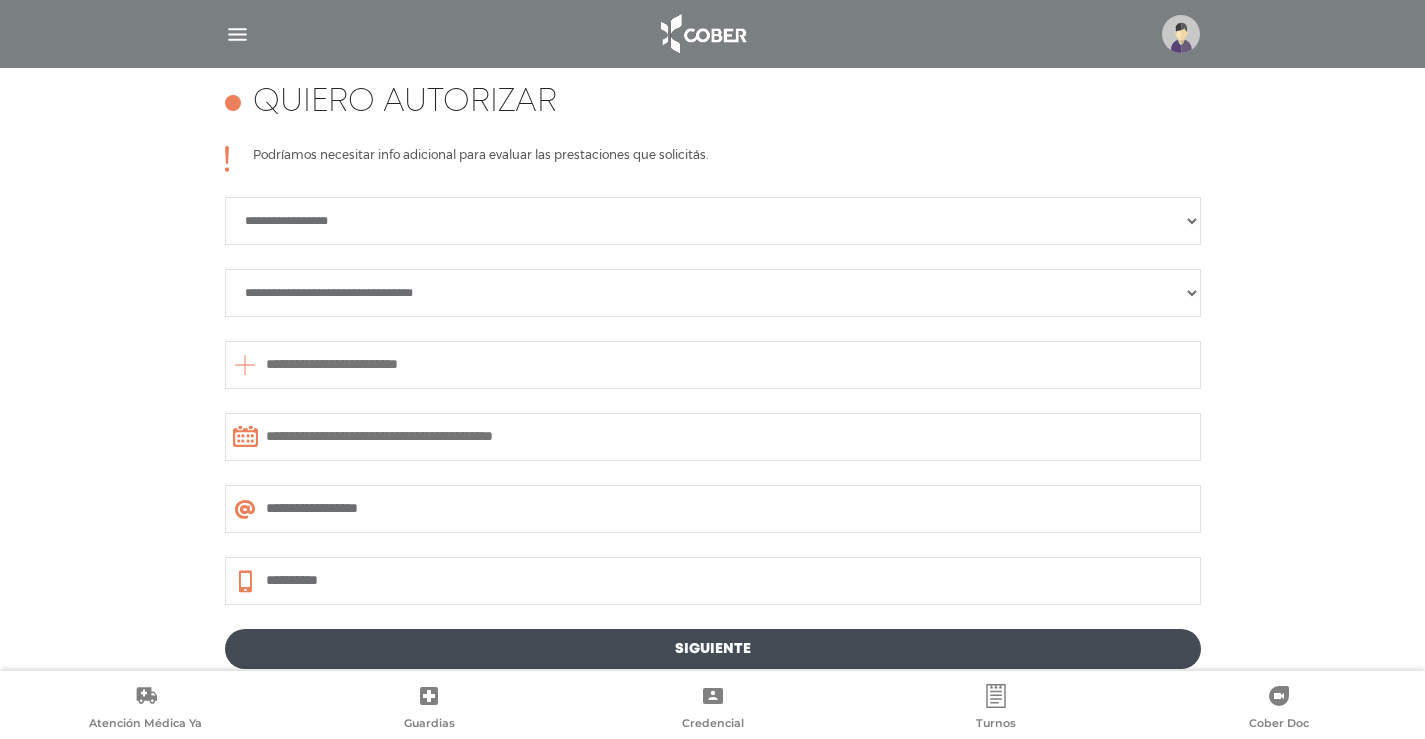 click on "**********" at bounding box center [713, 293] 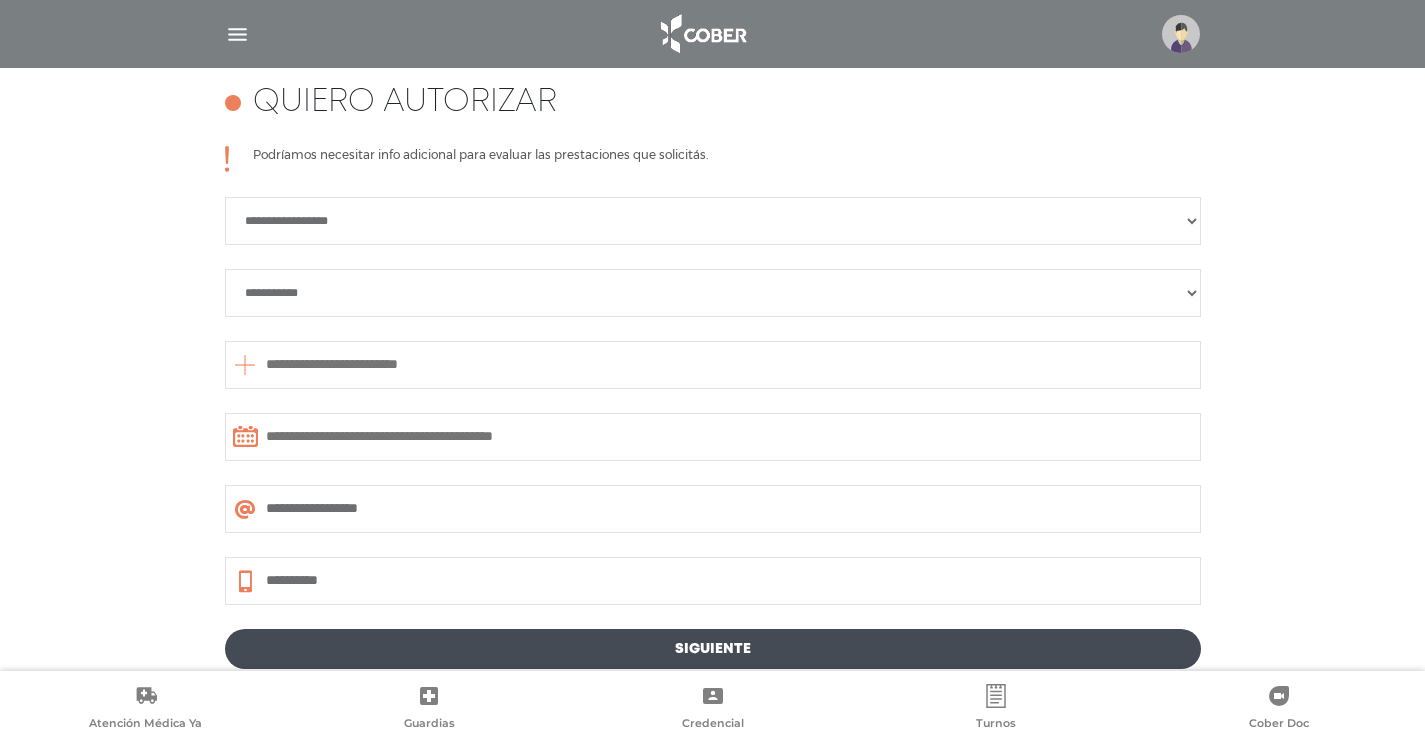 click on "**********" at bounding box center (713, 293) 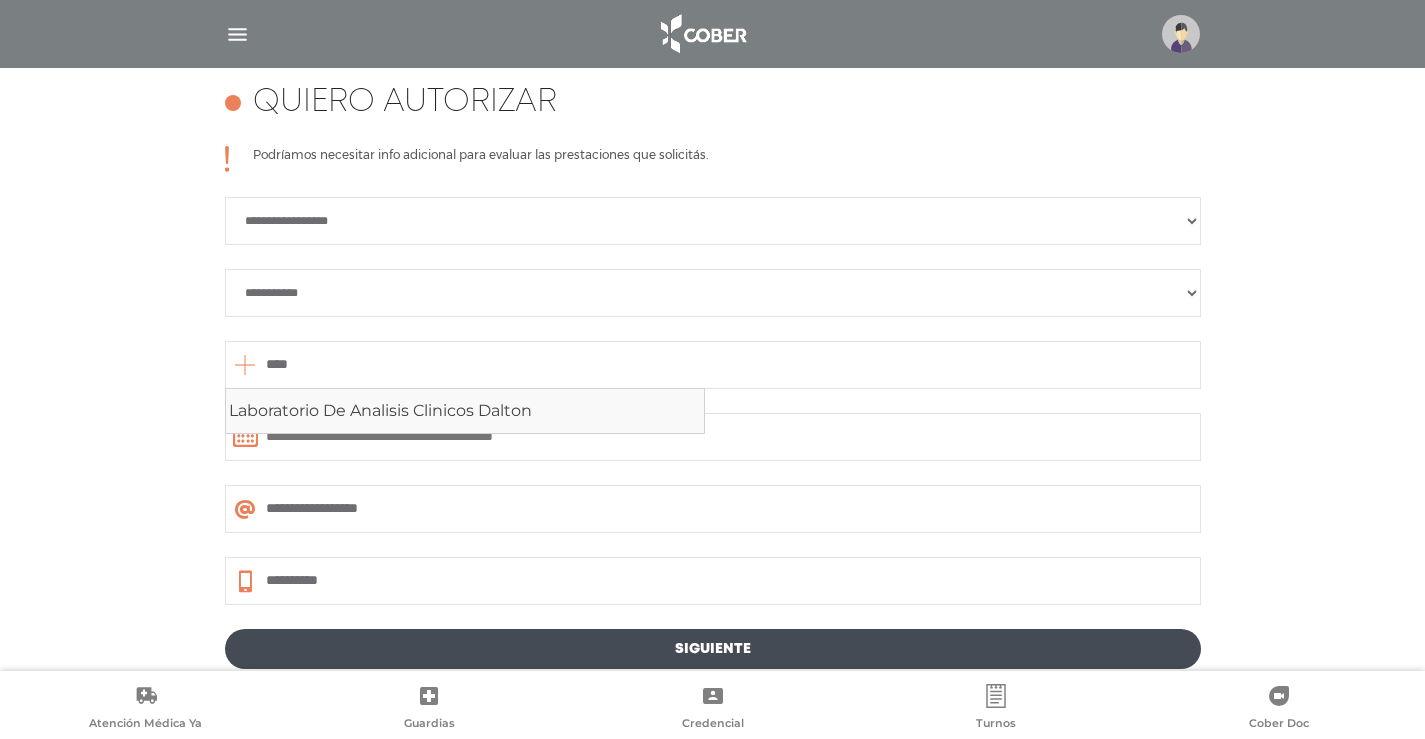 click on "Laboratorio De Analisis Clinicos Dalton" at bounding box center (465, 411) 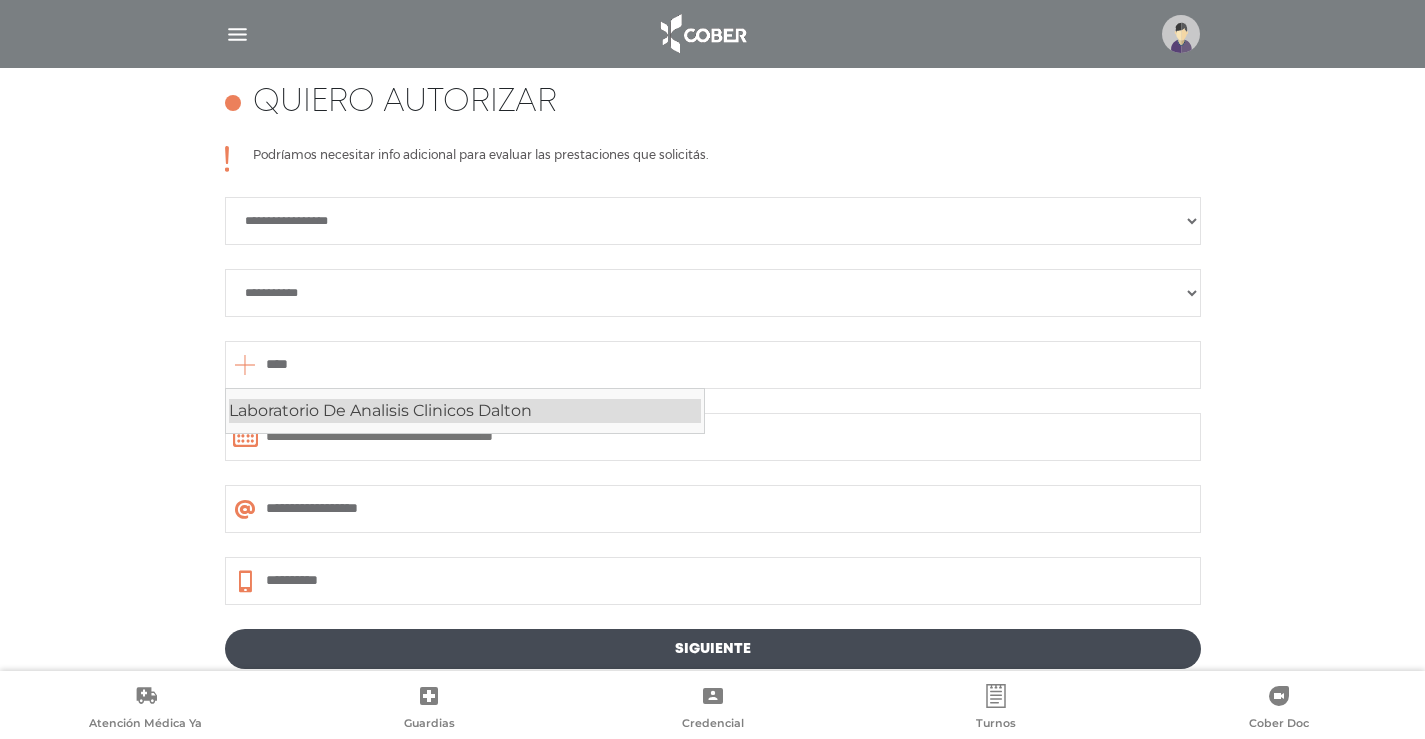 click on "Laboratorio De Analisis Clinicos Dalton" at bounding box center (465, 411) 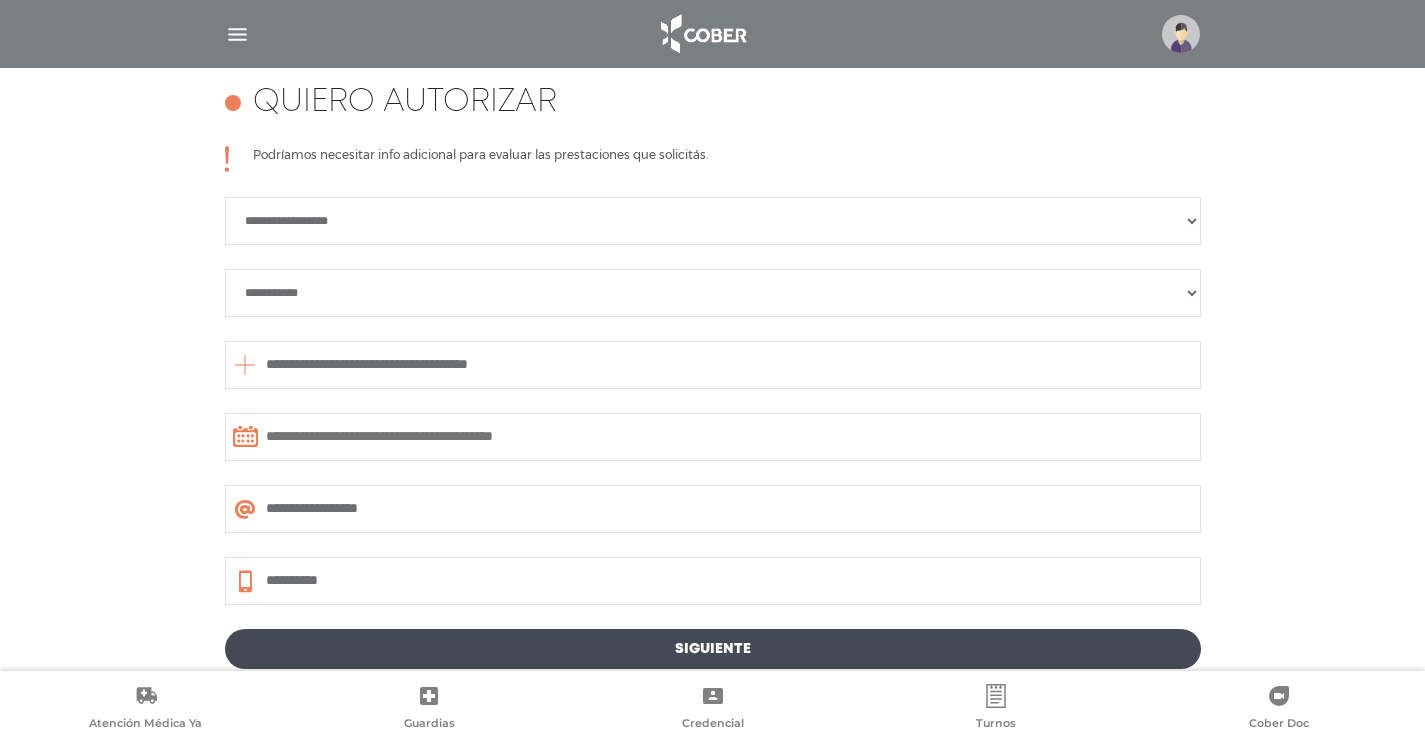 type on "**********" 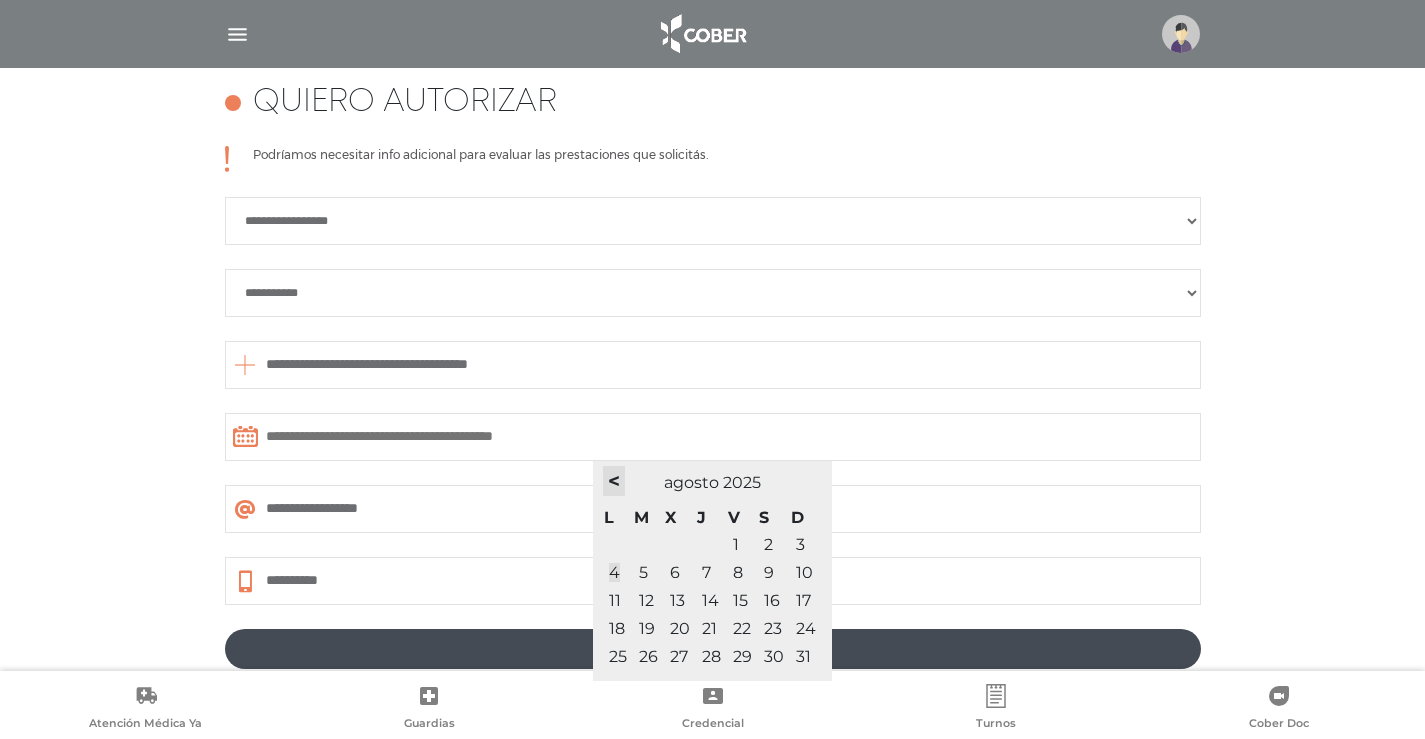 click on "<" at bounding box center [614, 481] 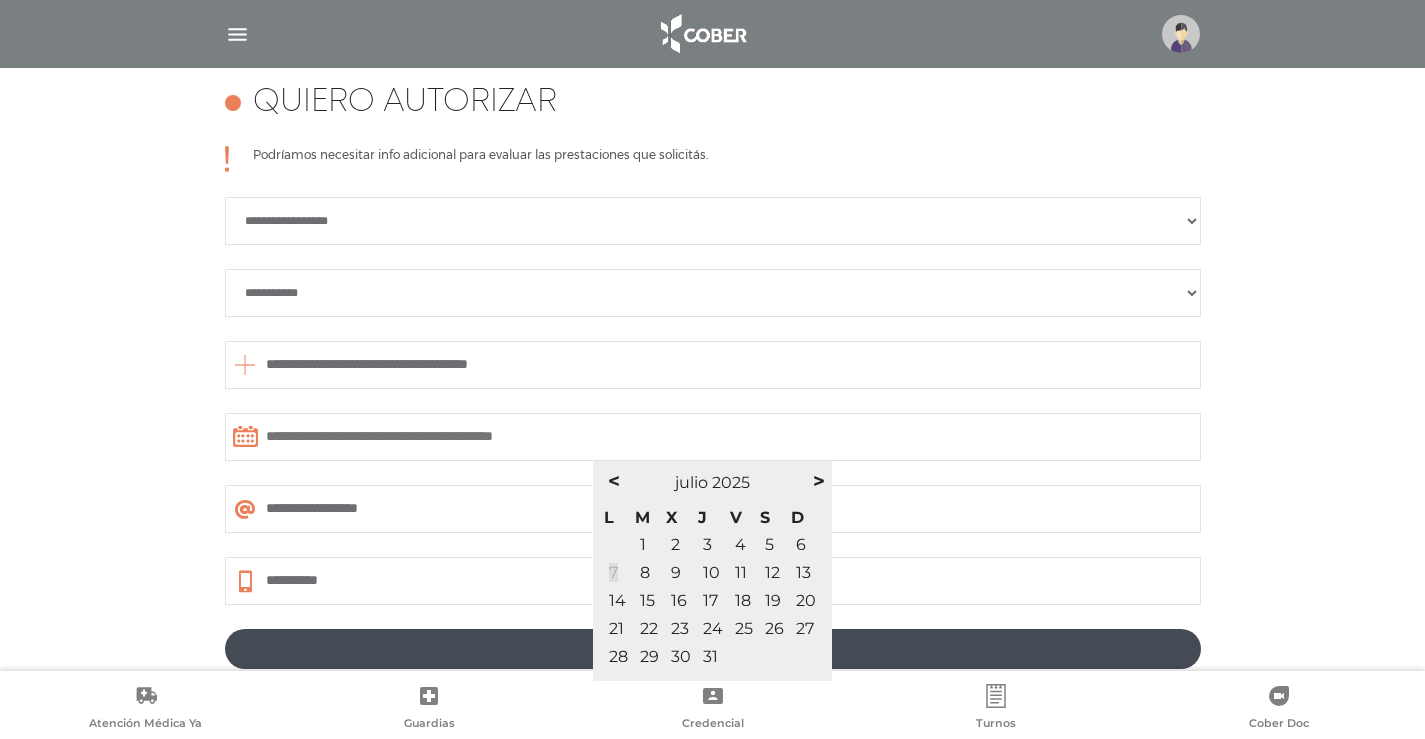 click on "7" at bounding box center (613, 572) 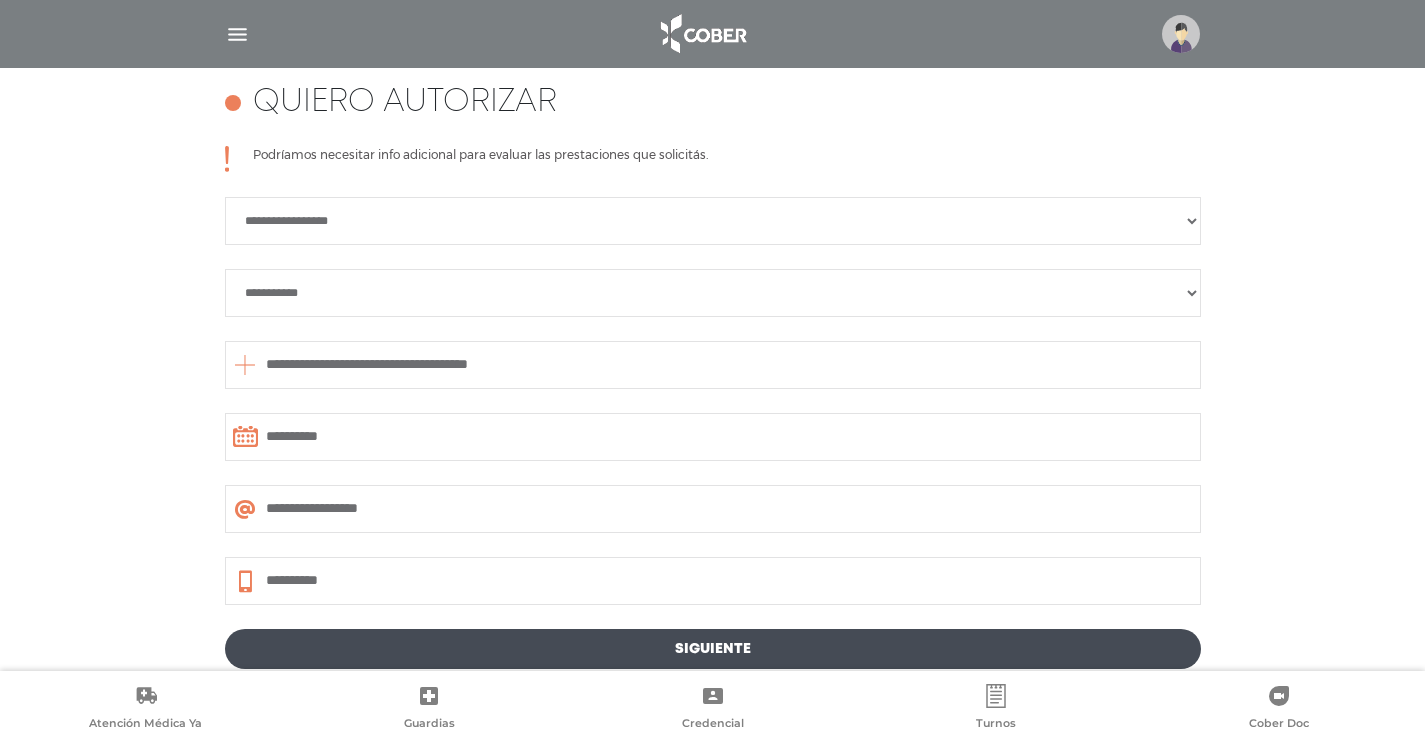 click on "Siguiente" at bounding box center [713, 649] 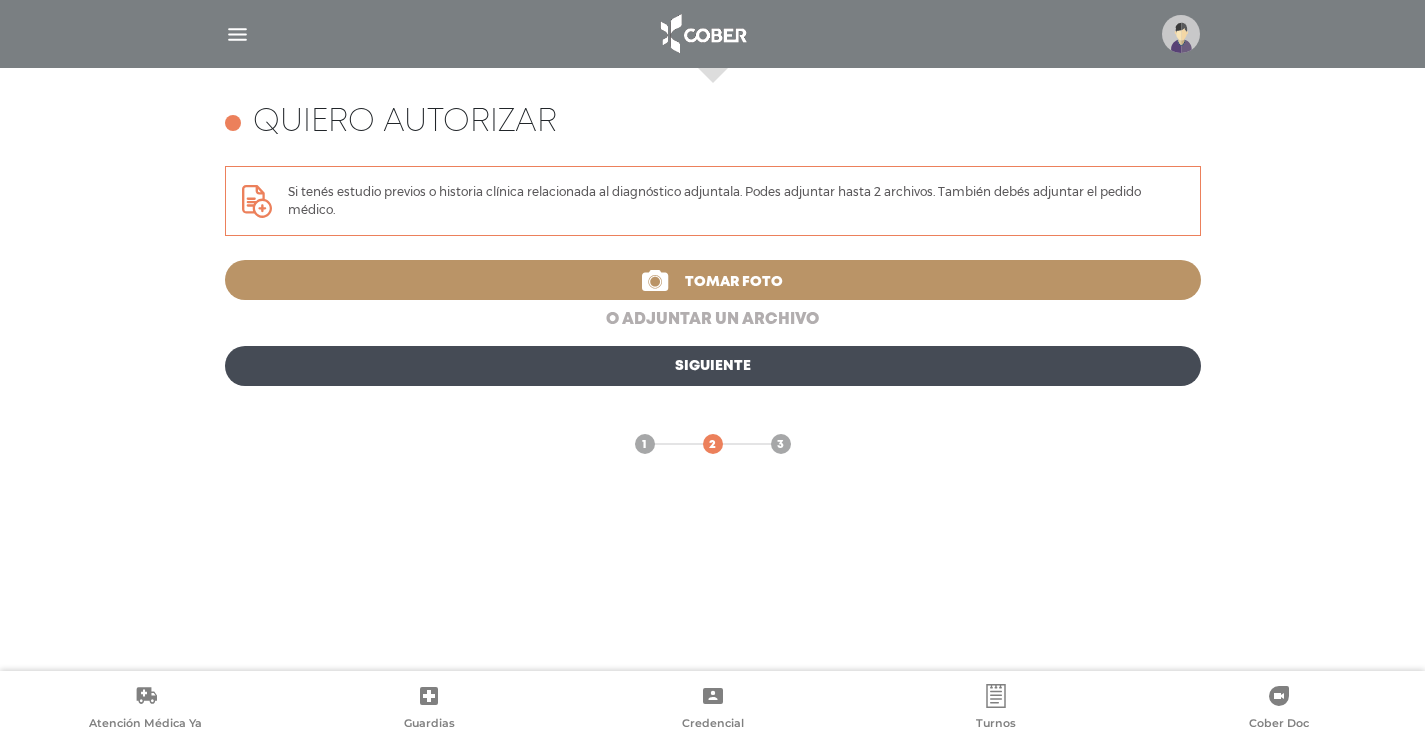 click on "o adjuntar un archivo" at bounding box center [713, 320] 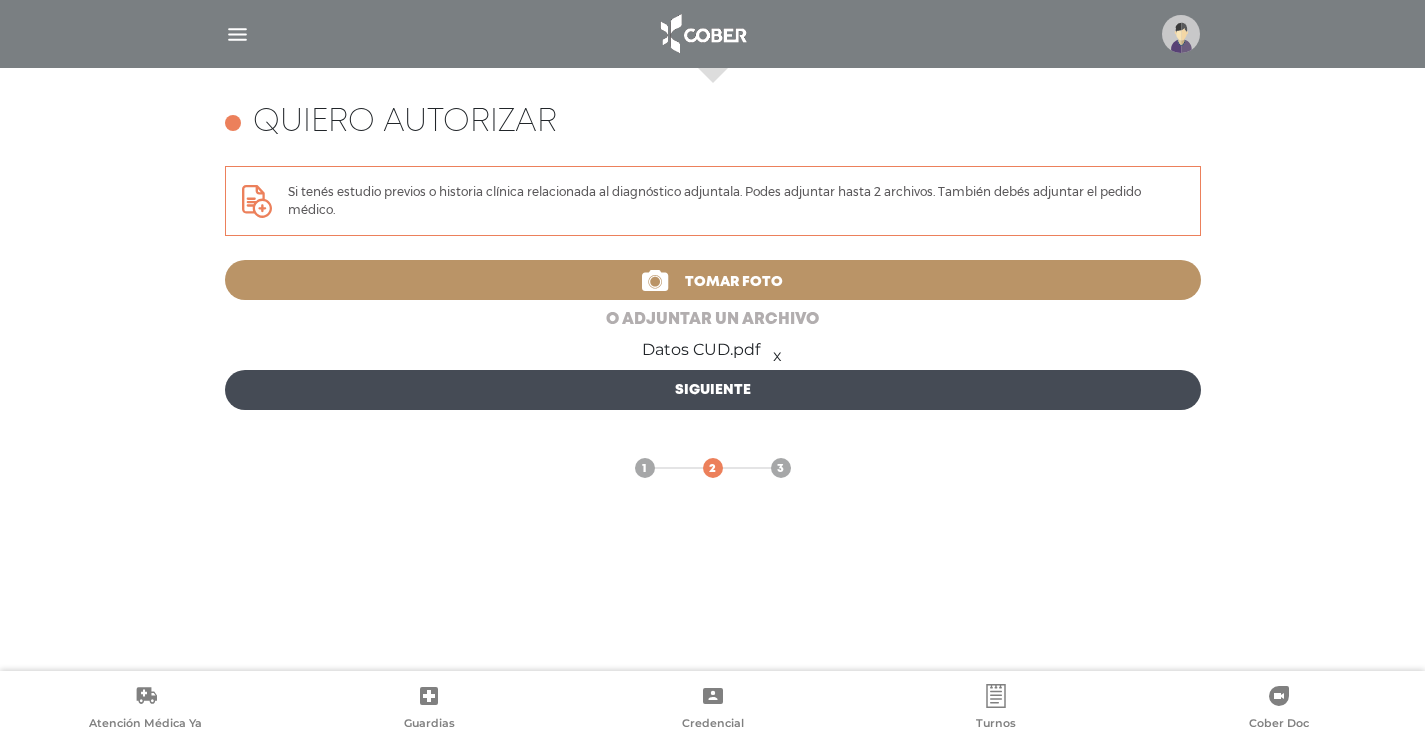 click on "o adjuntar un archivo" at bounding box center [713, 320] 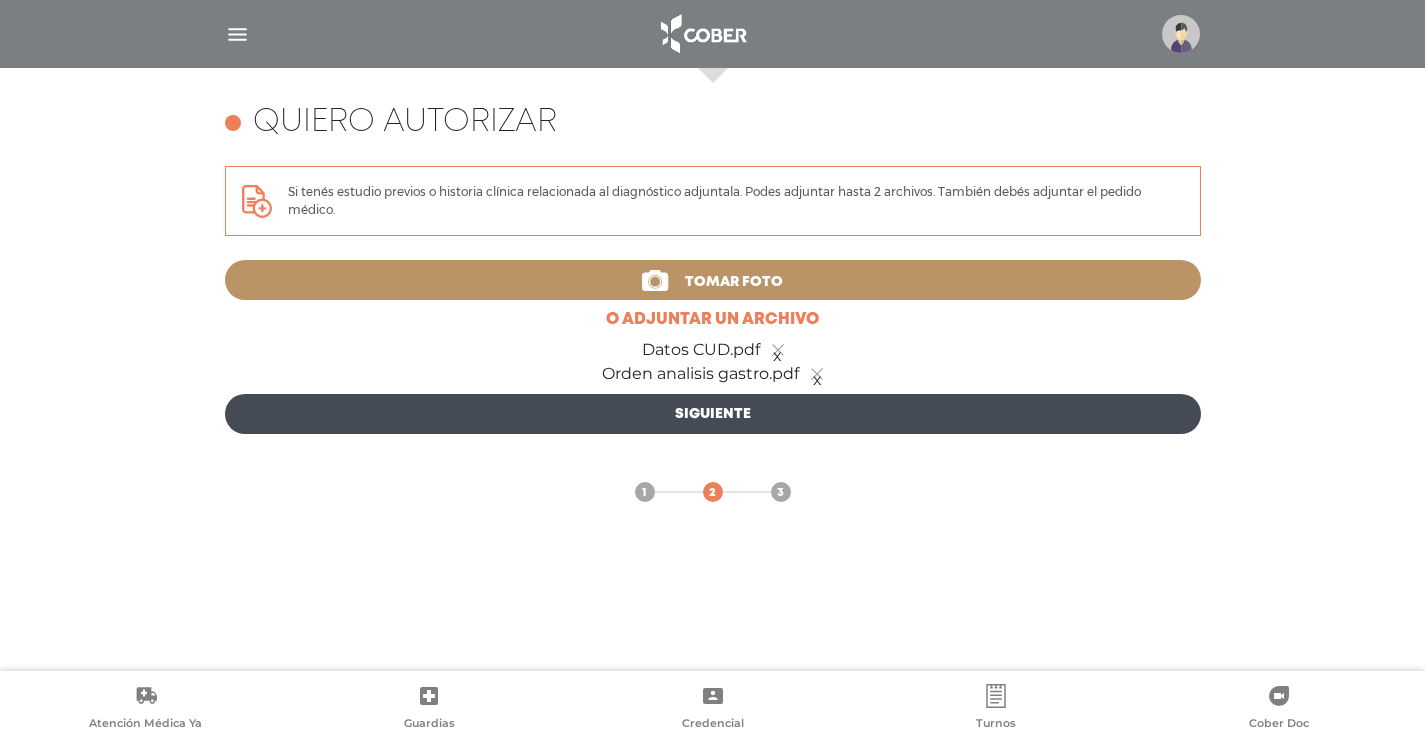 click on "Siguiente" at bounding box center (713, 414) 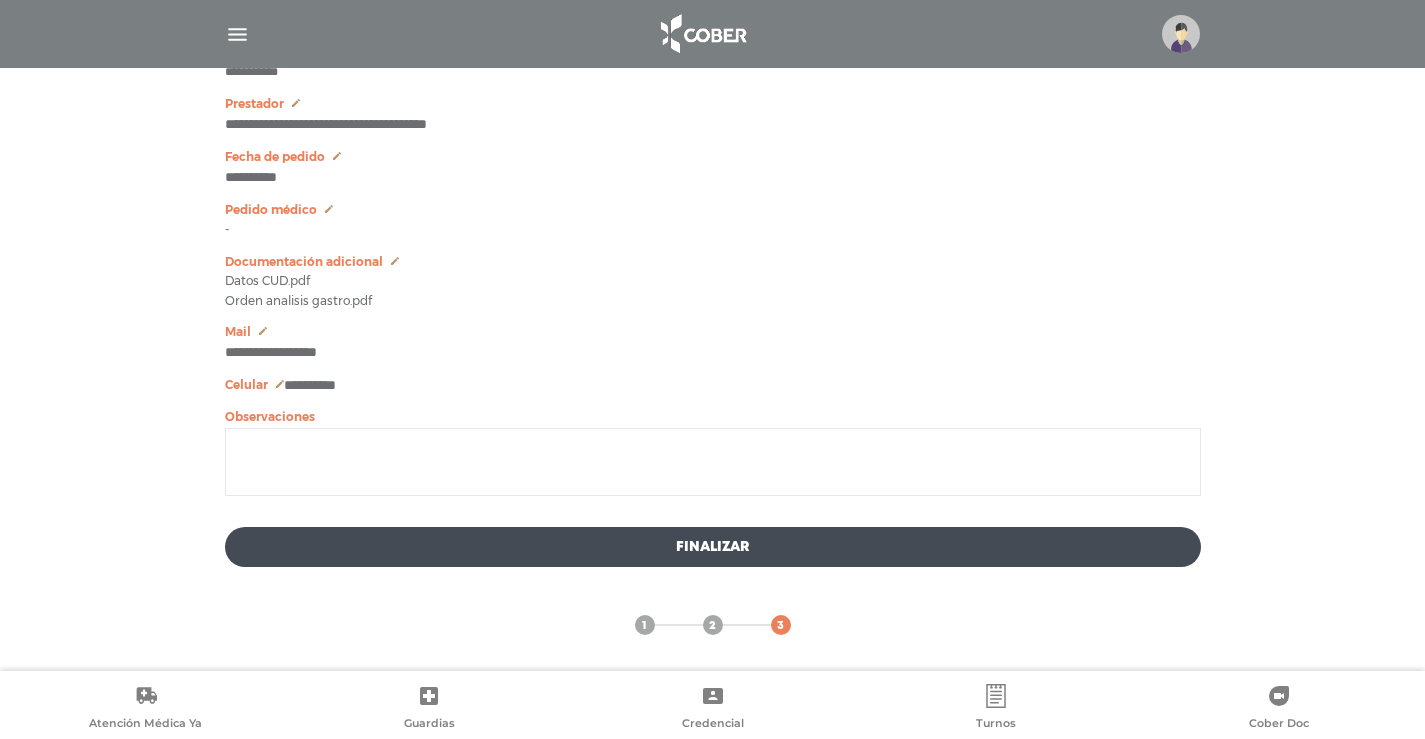 scroll, scrollTop: 1124, scrollLeft: 0, axis: vertical 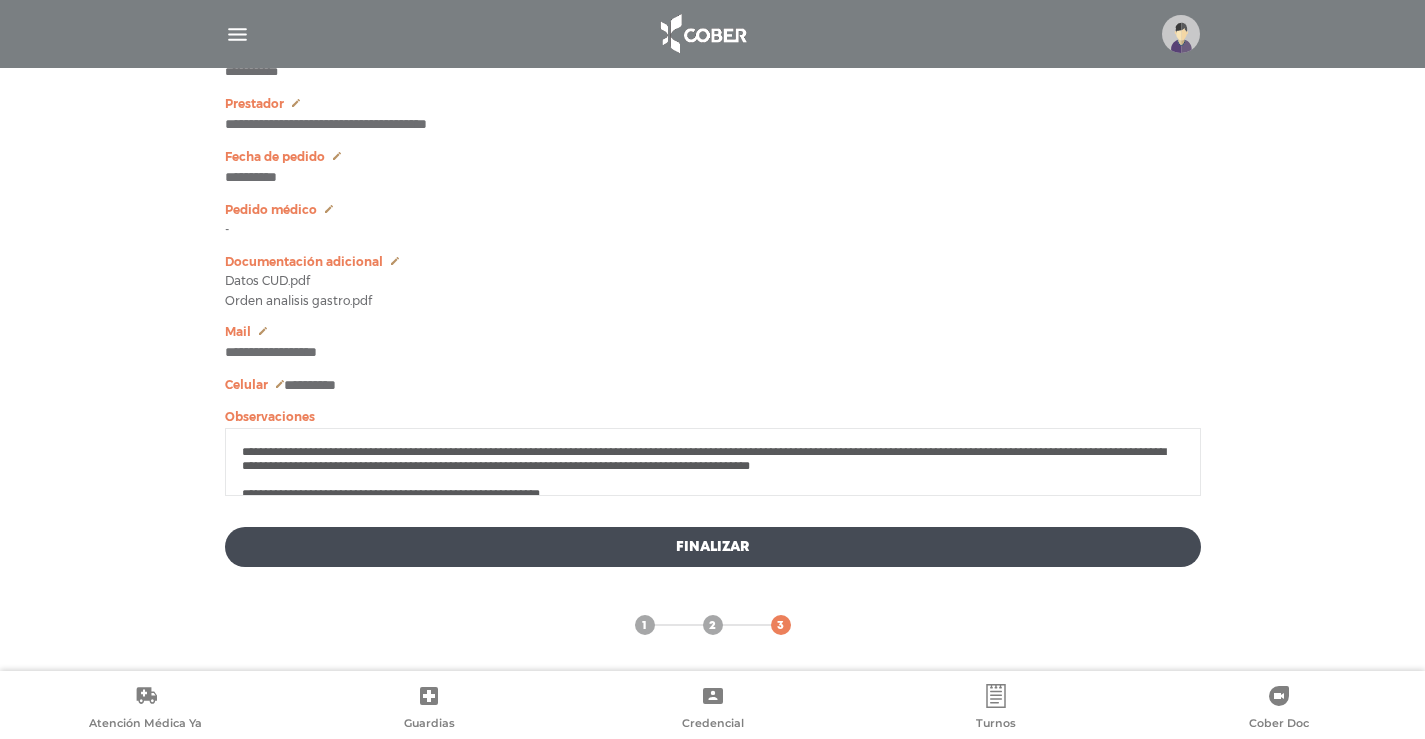 click on "**********" at bounding box center [713, 462] 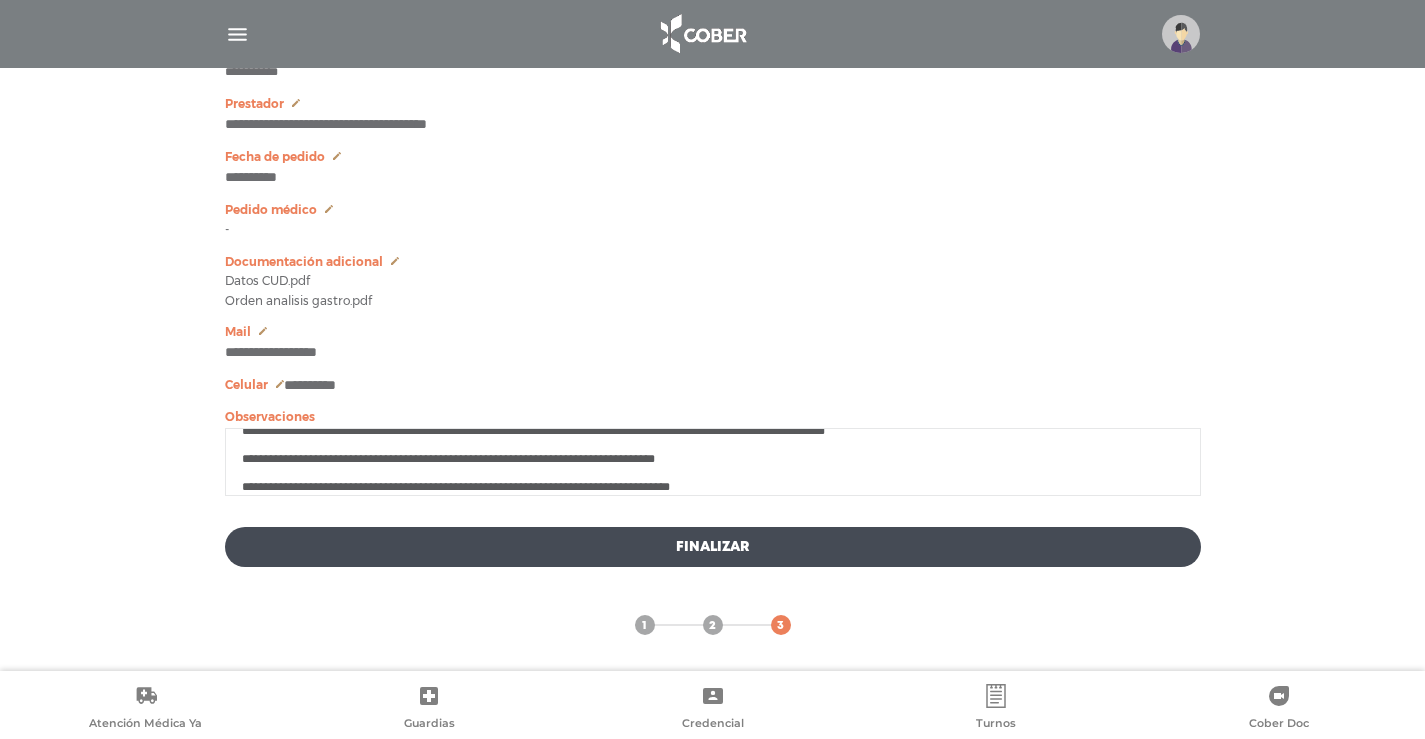 scroll, scrollTop: 105, scrollLeft: 0, axis: vertical 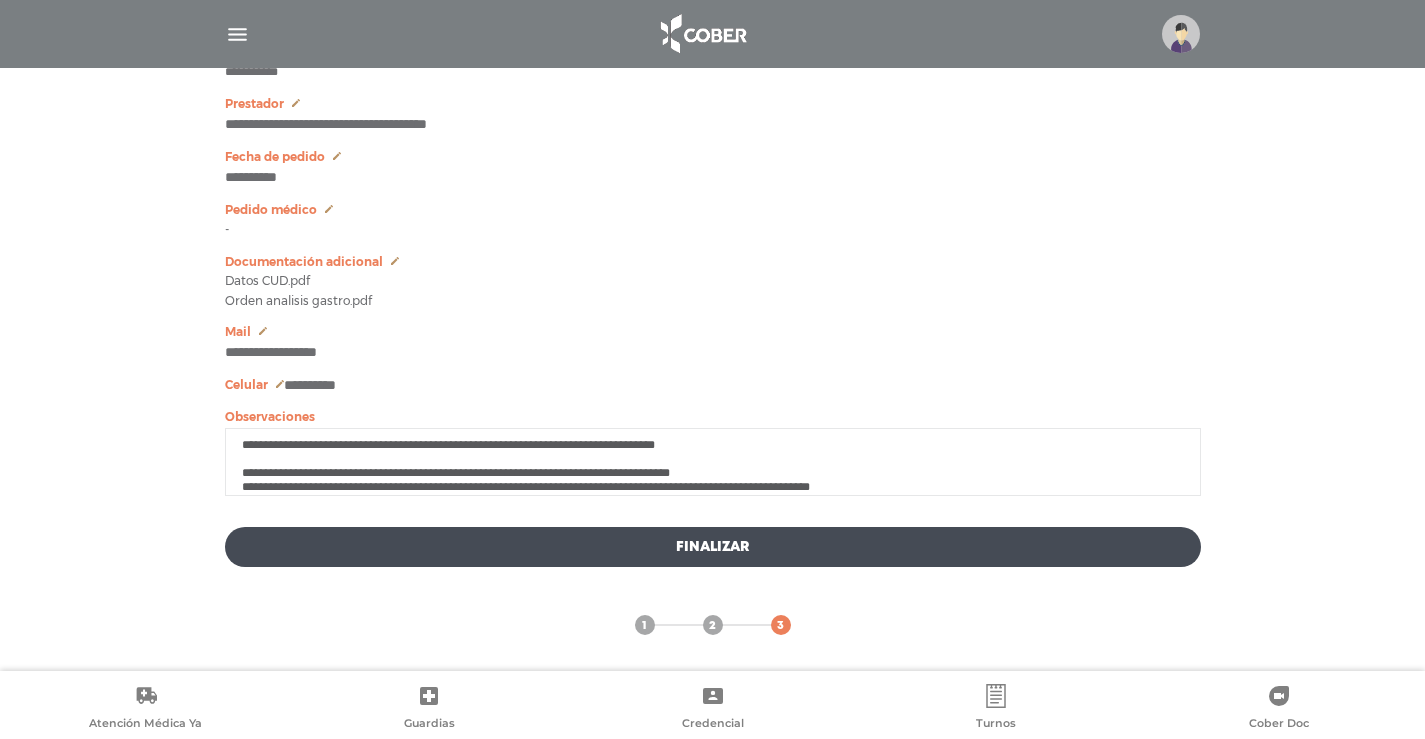 type on "**********" 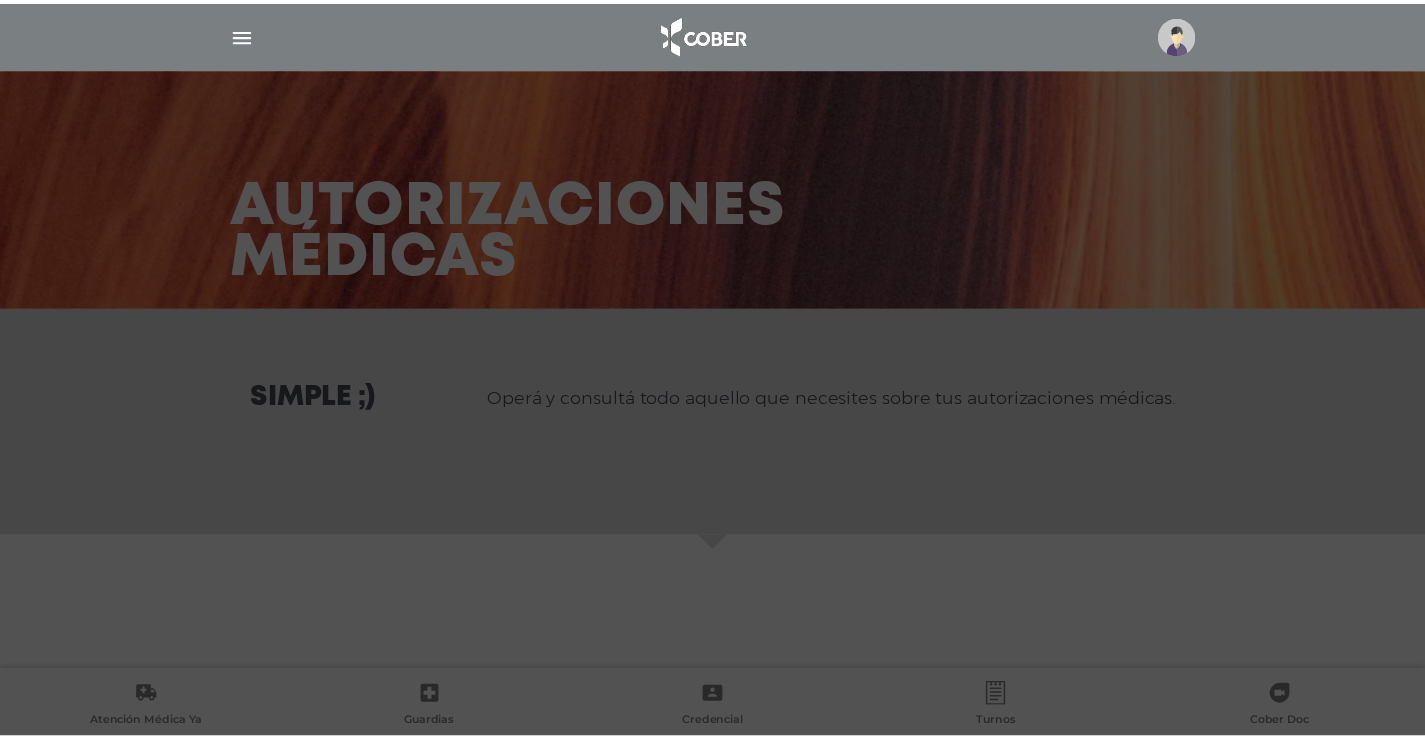 scroll, scrollTop: 0, scrollLeft: 0, axis: both 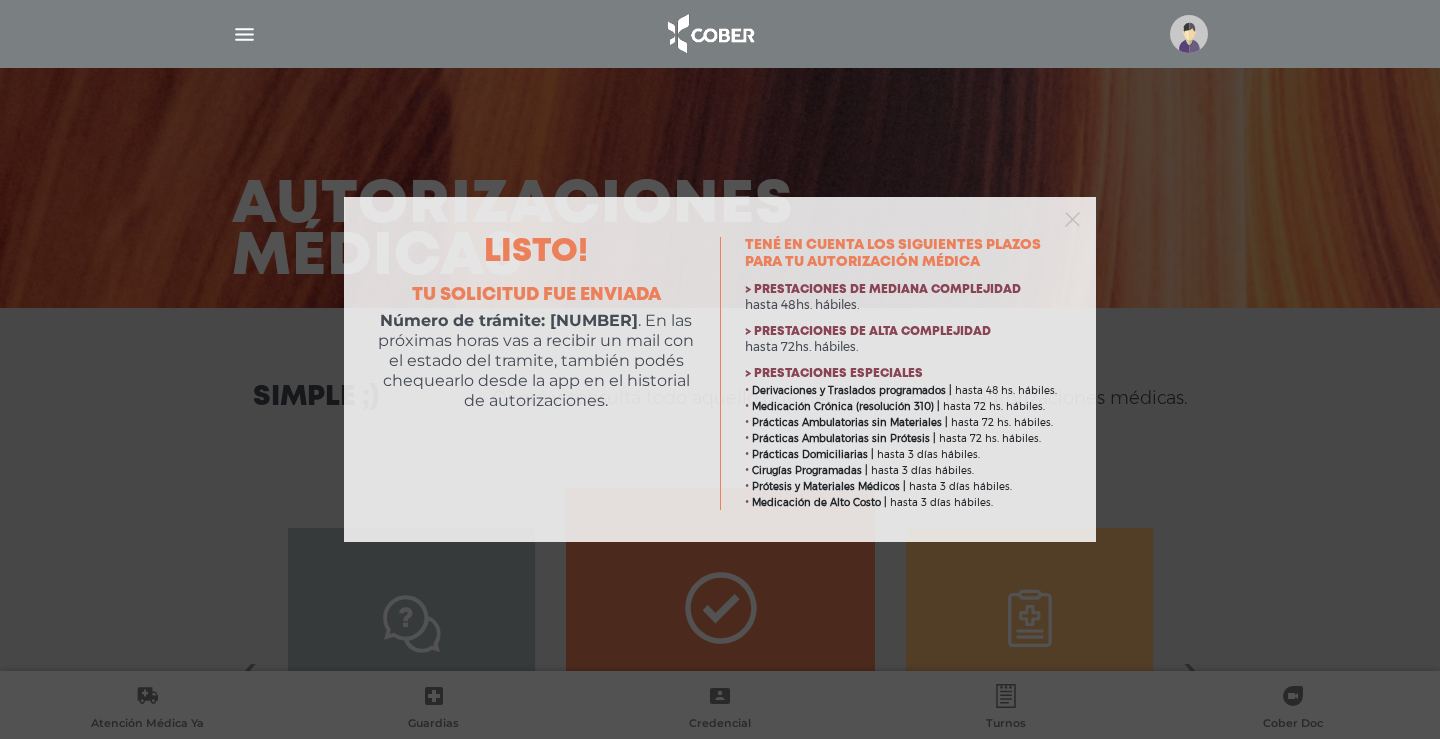click on "Listo!
Tu solicitud fue enviada
Número de trámite: 1615536 .  En las próximas horas vas a recibir un mail con el estado del tramite, también podés chequearlo desde la app en el historial de autorizaciones." at bounding box center (548, 373) 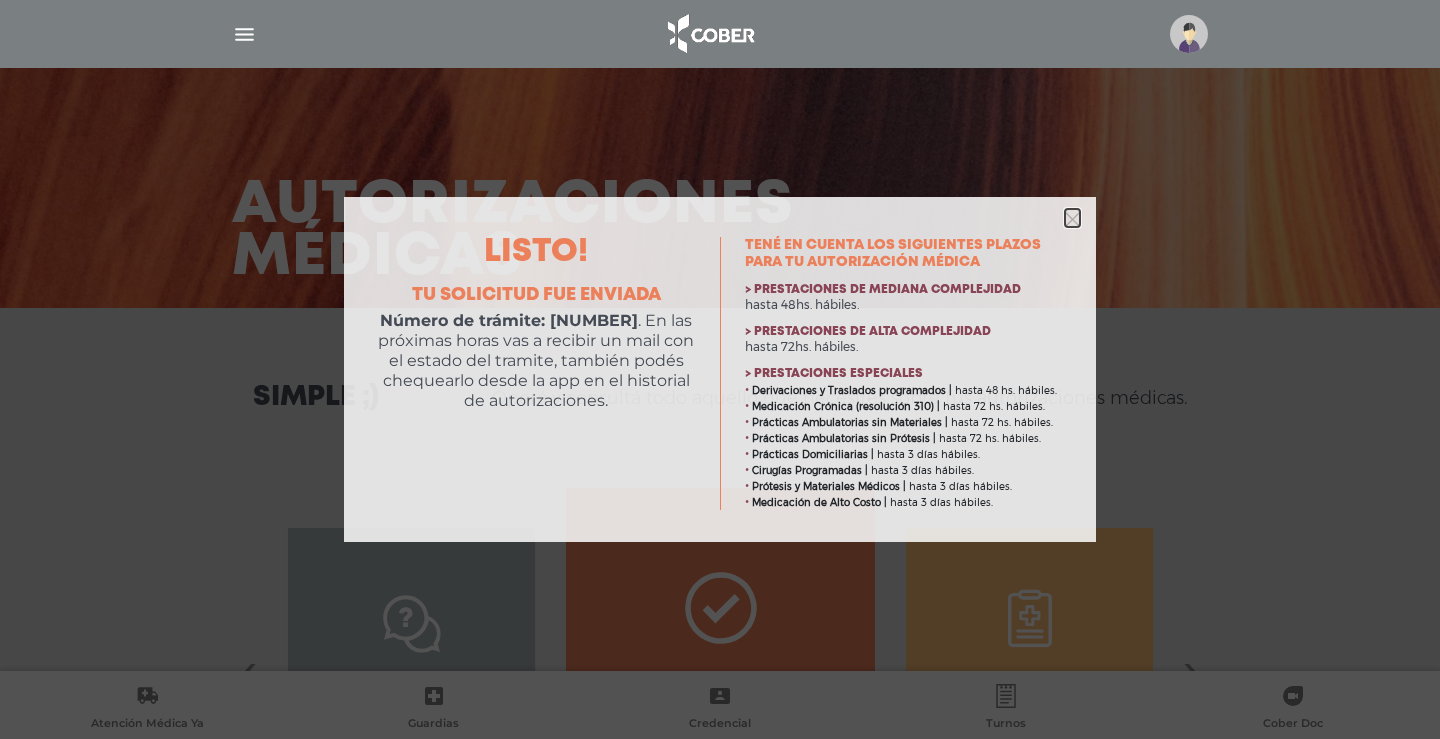 click 